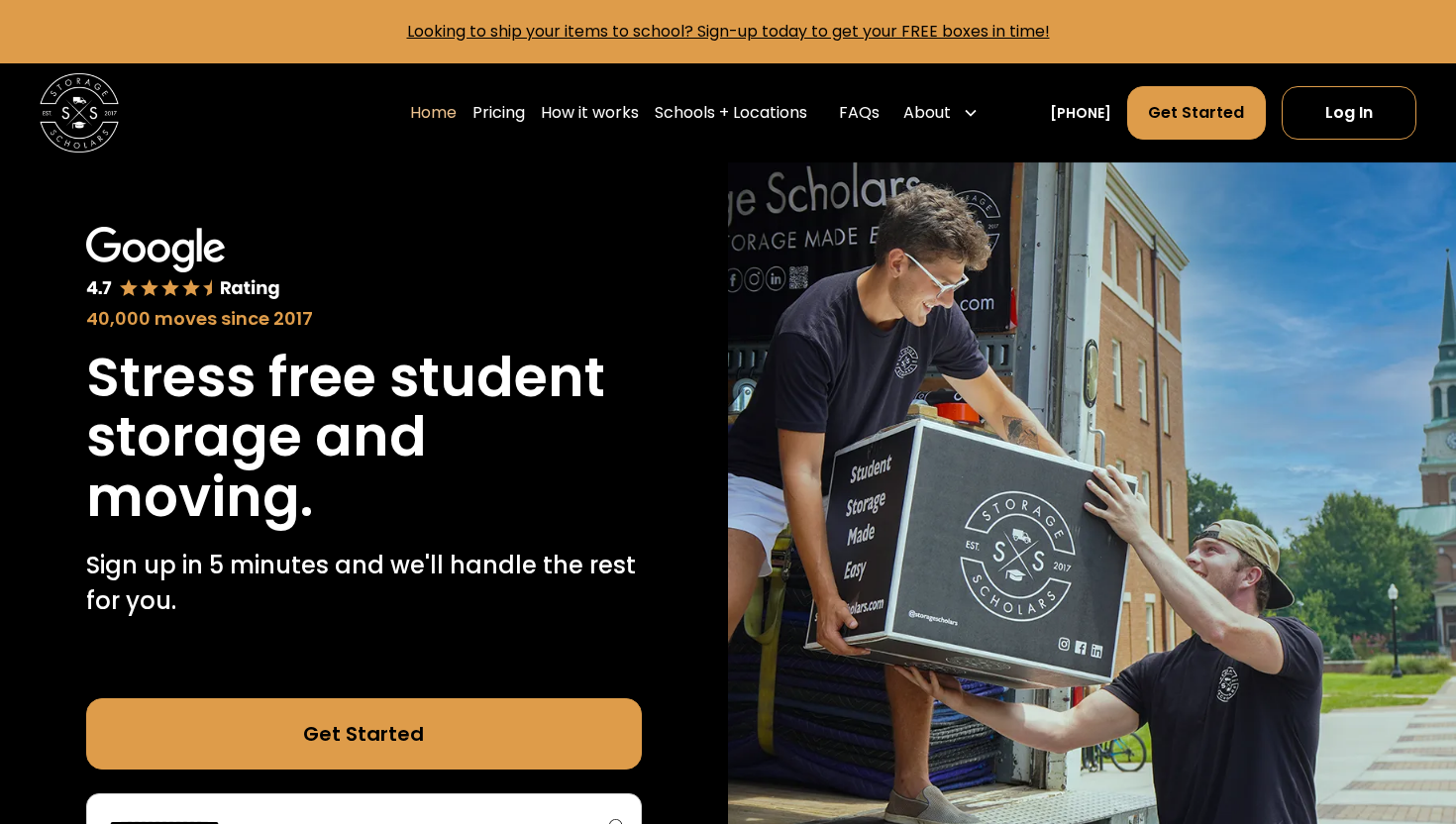 scroll, scrollTop: 0, scrollLeft: 0, axis: both 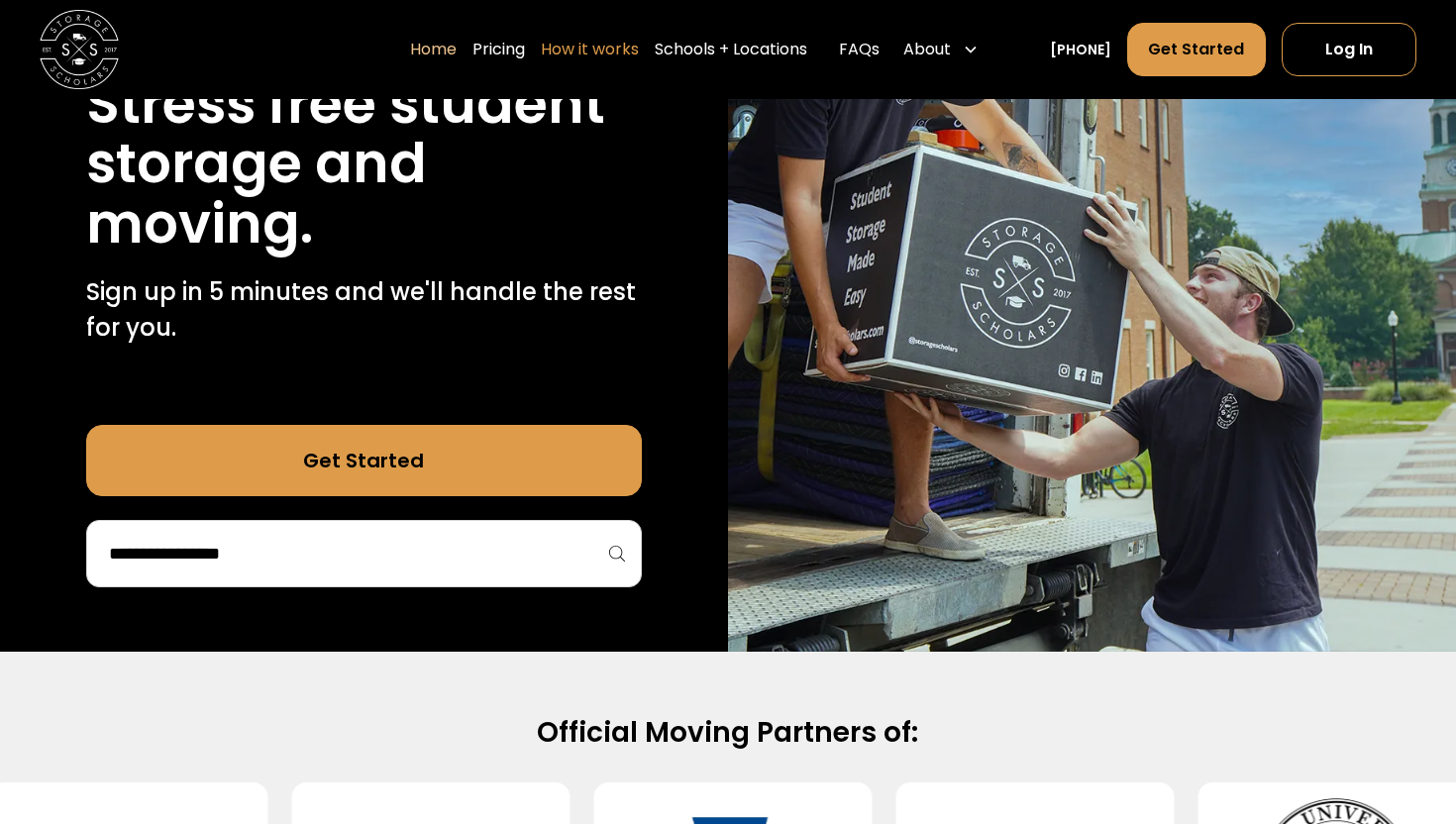 click on "How it works" at bounding box center [589, 50] 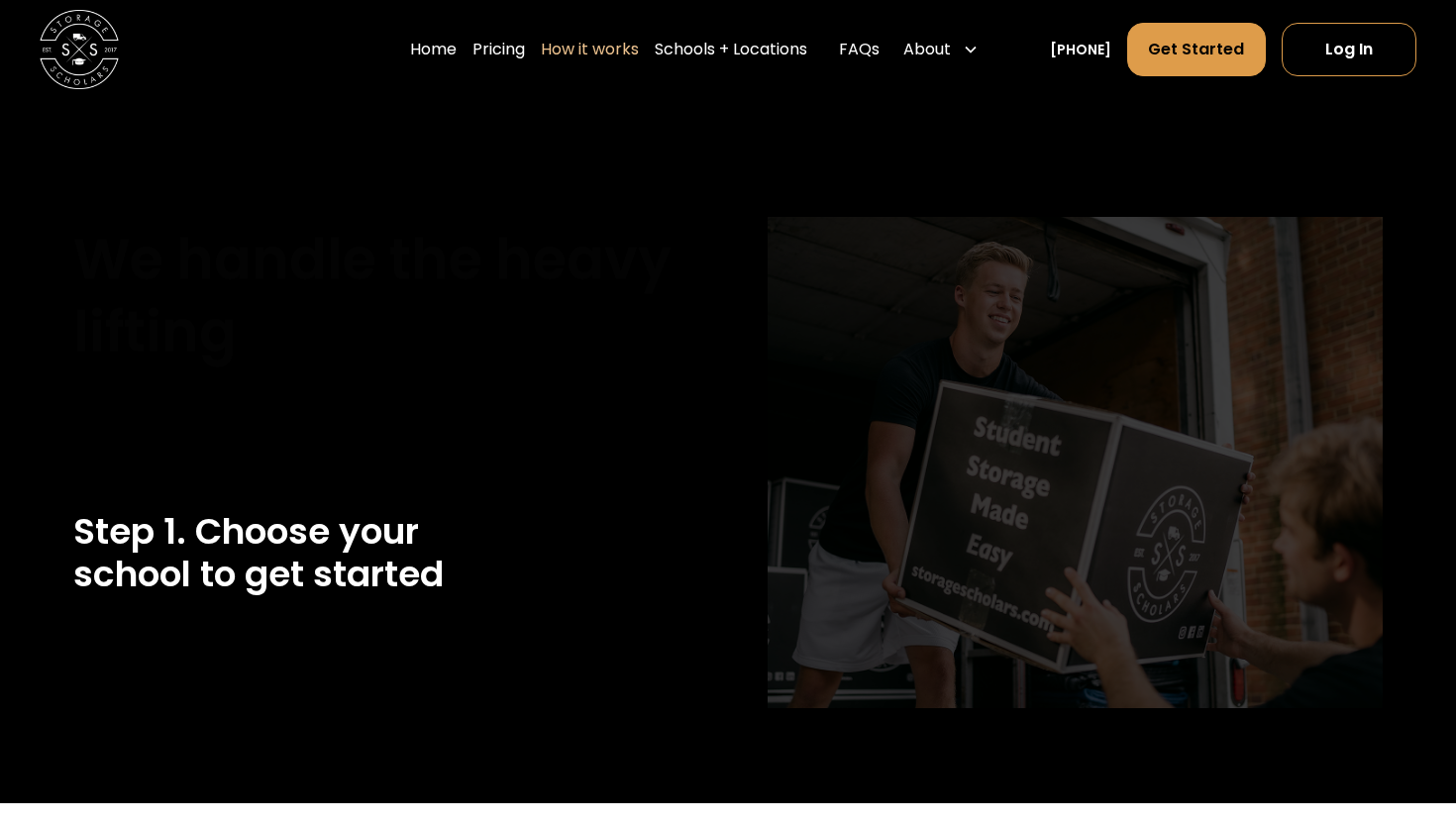 scroll, scrollTop: 0, scrollLeft: 0, axis: both 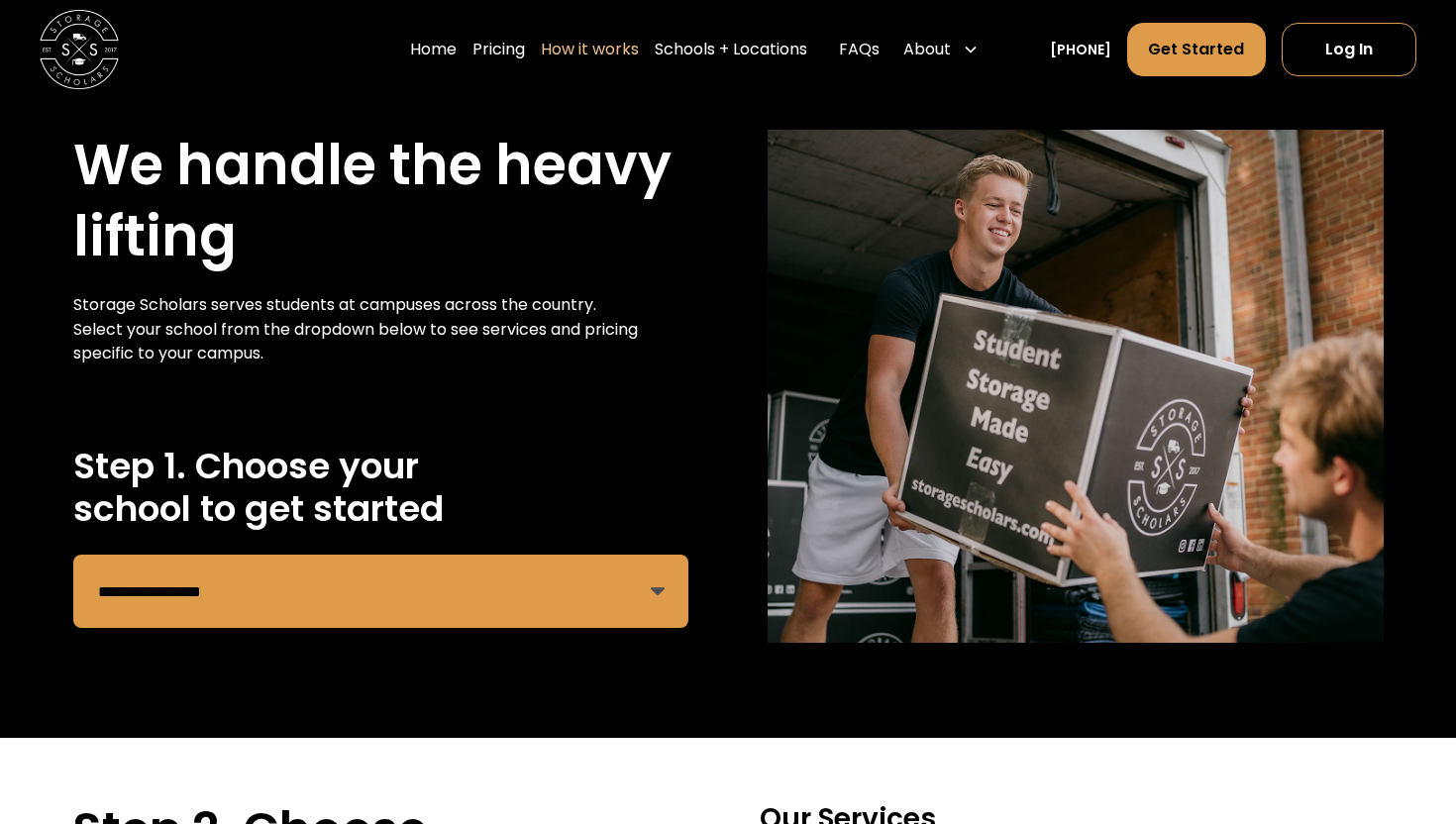 click on "**********" at bounding box center [380, 591] 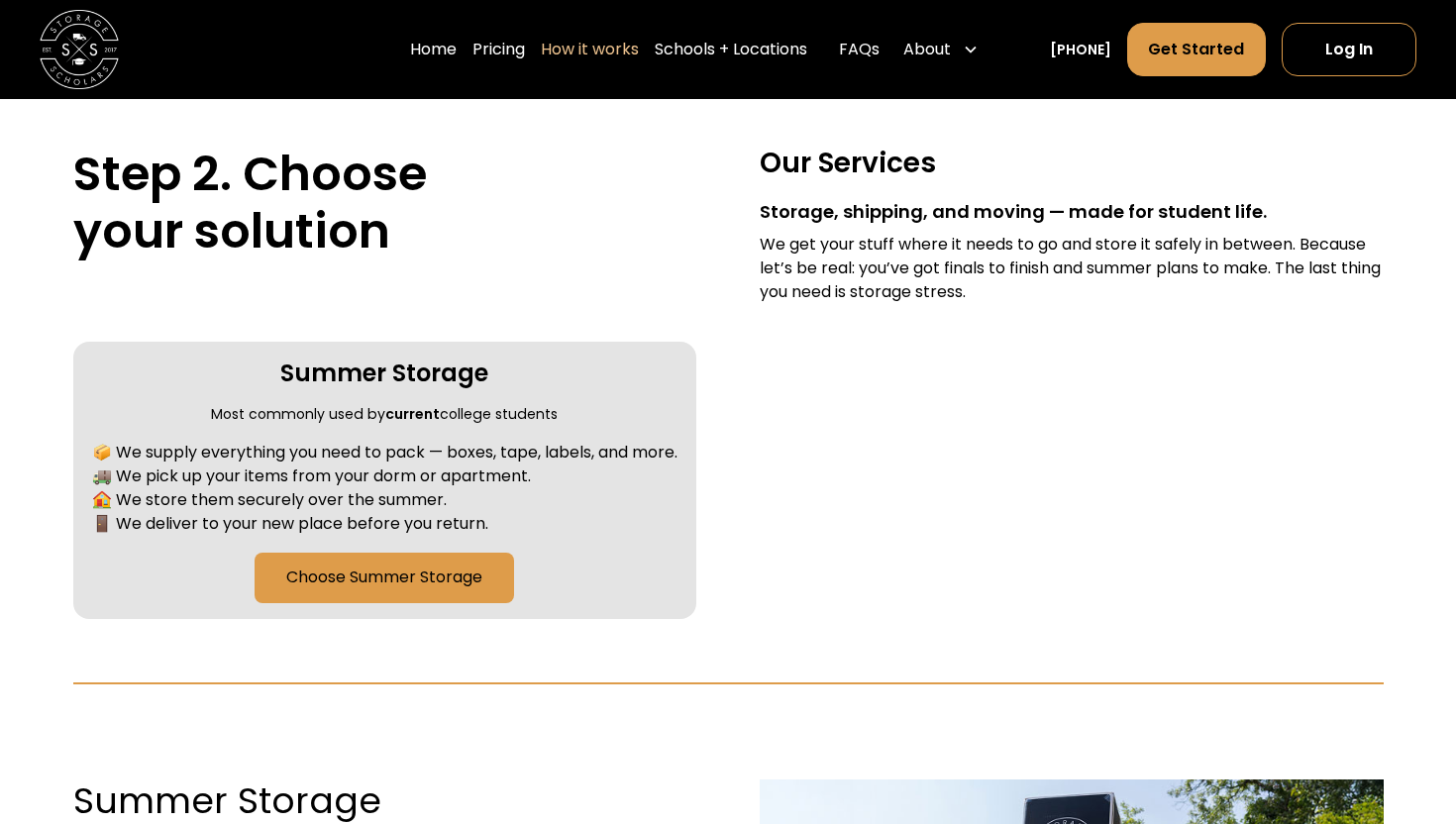 scroll, scrollTop: 722, scrollLeft: 0, axis: vertical 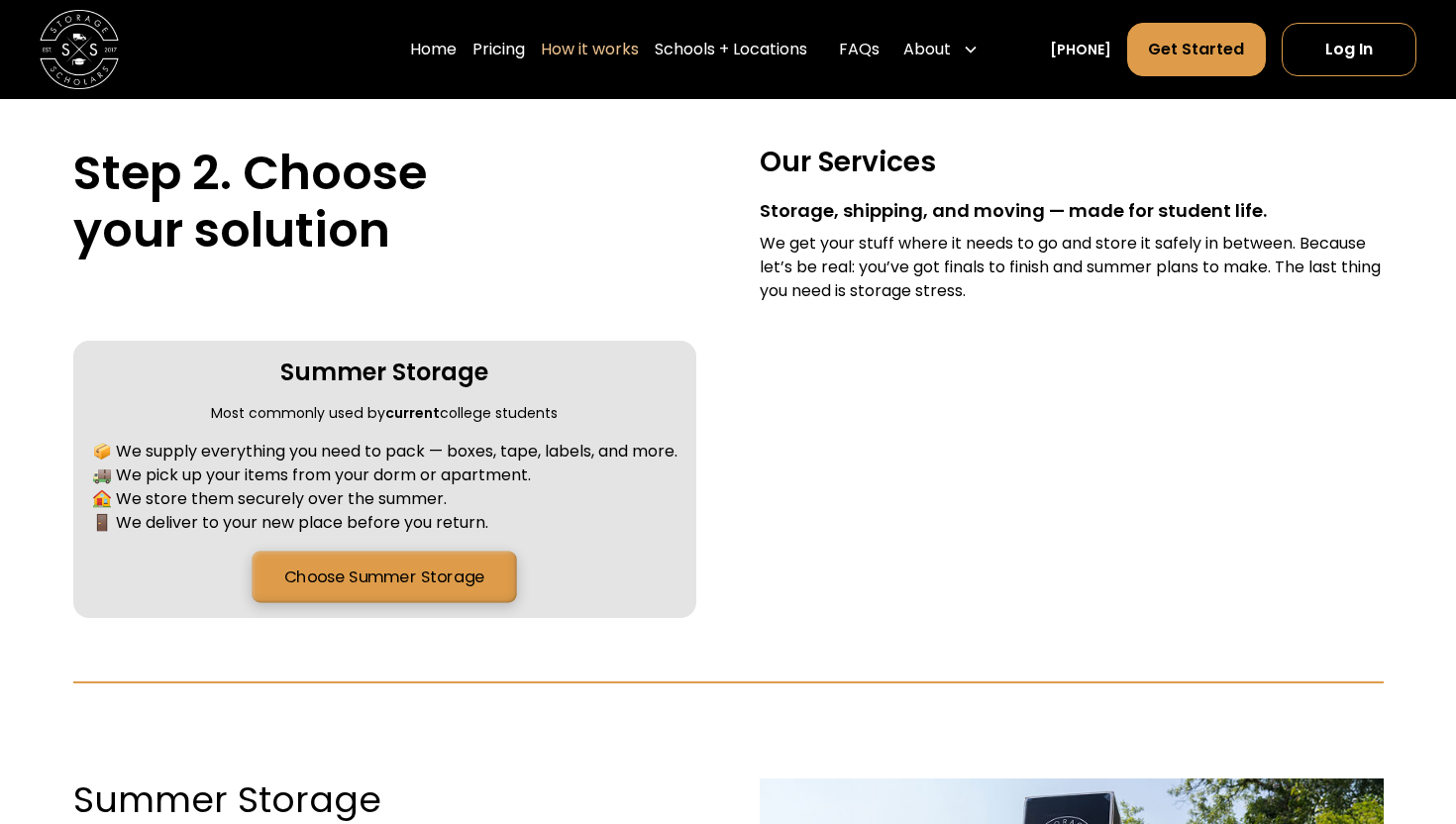 click on "Choose Summer Storage" at bounding box center (384, 576) 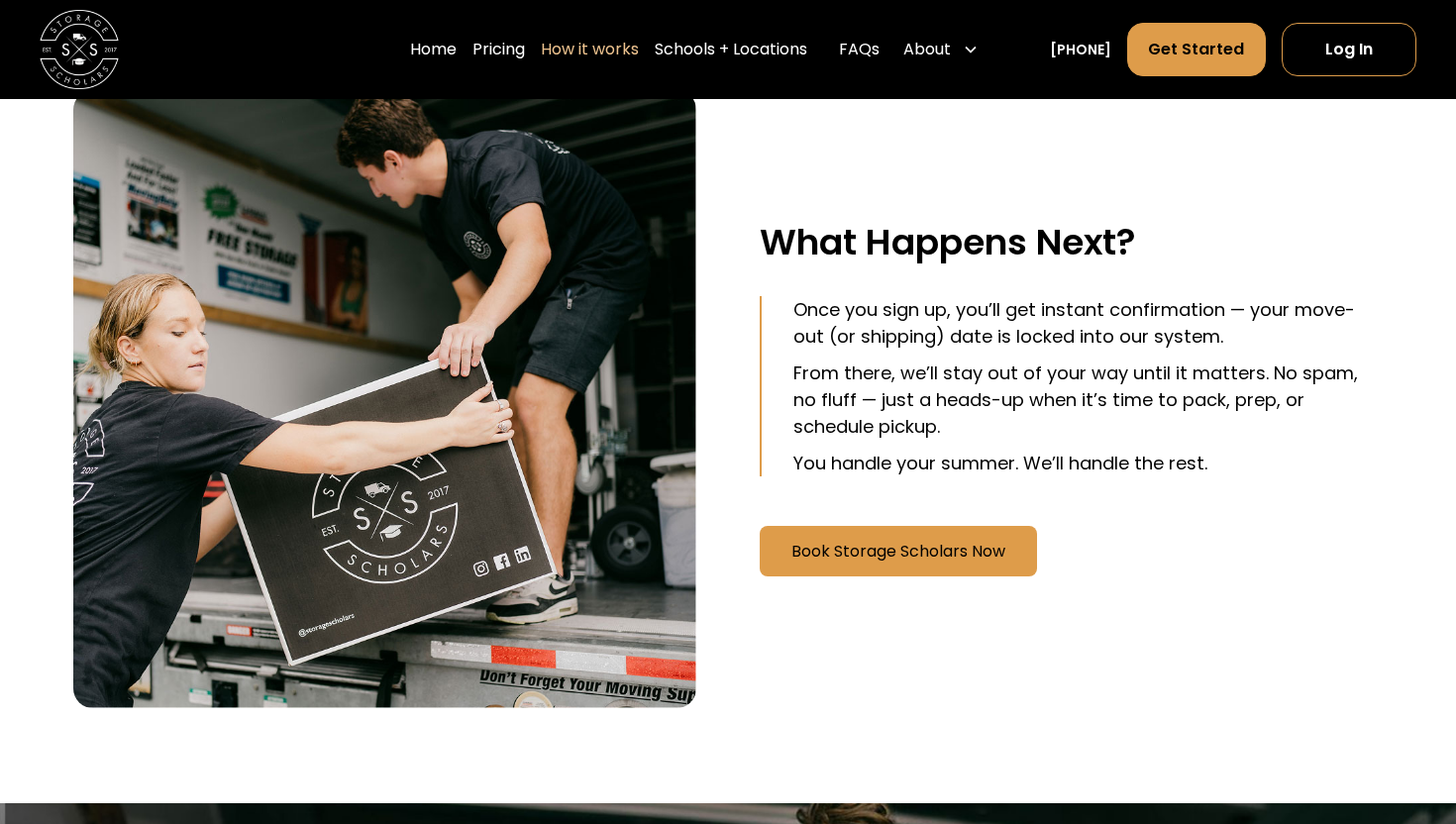 scroll, scrollTop: 2546, scrollLeft: 0, axis: vertical 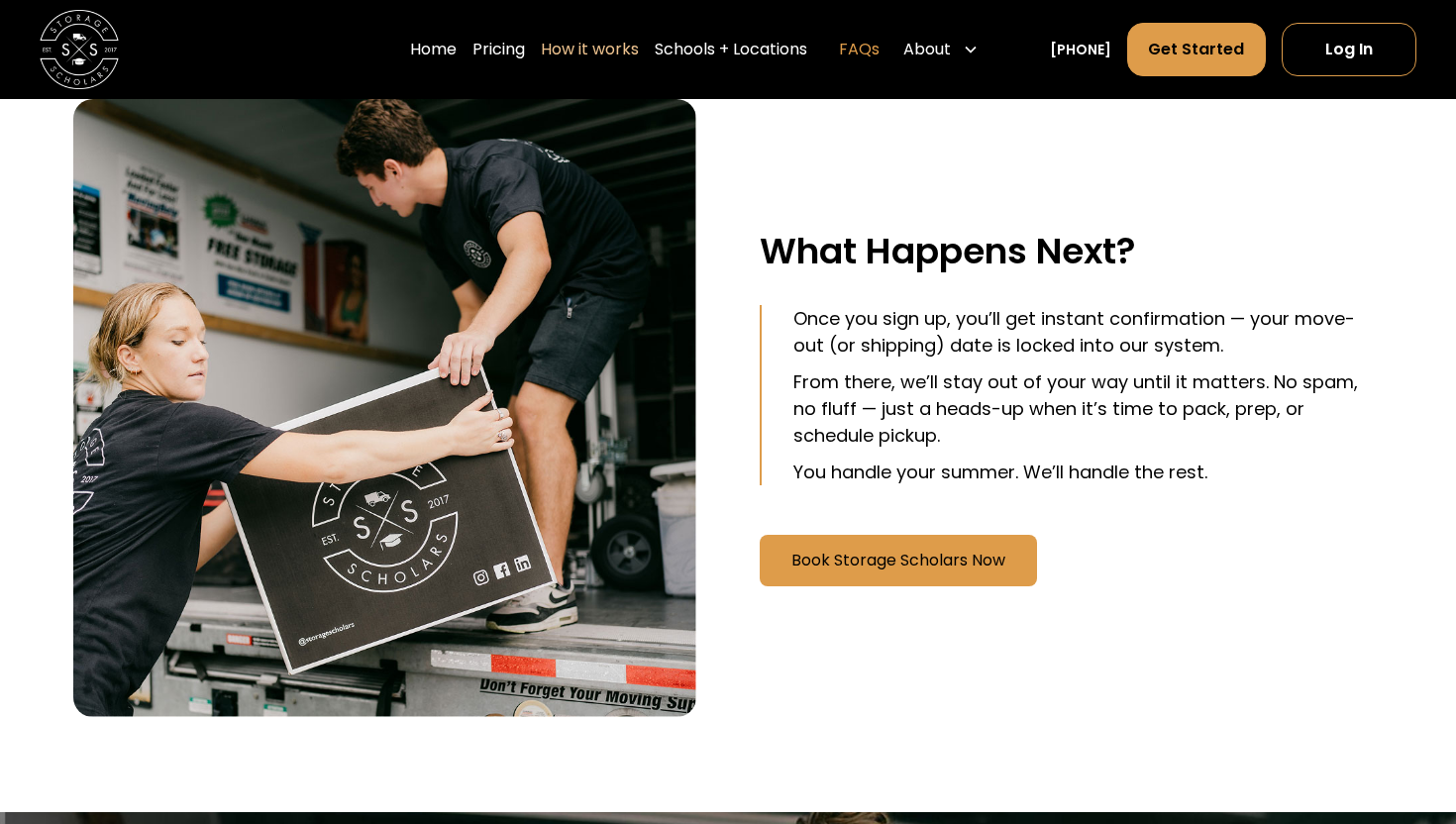 click on "FAQs" at bounding box center [859, 50] 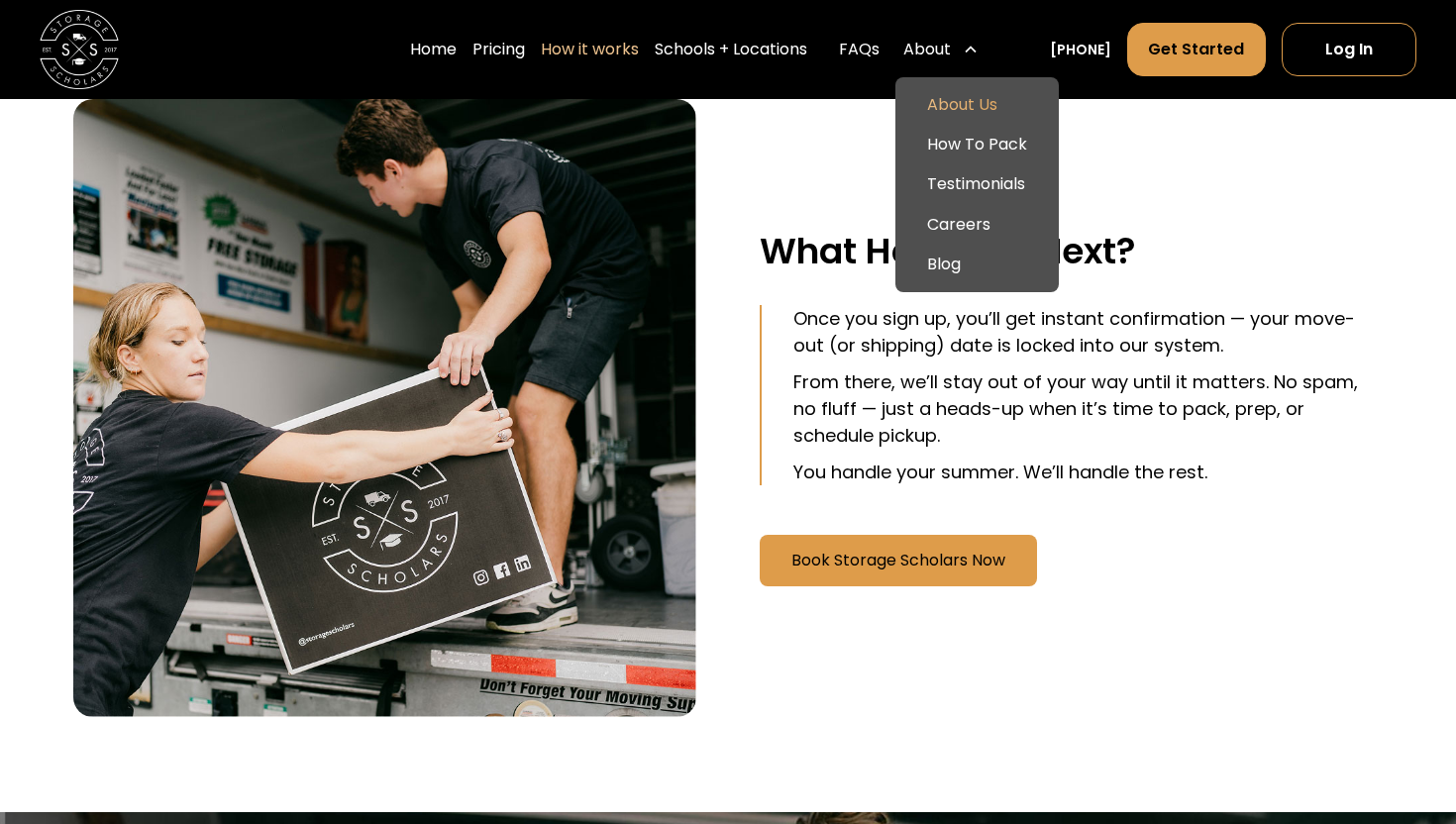 click on "About Us" at bounding box center [977, 105] 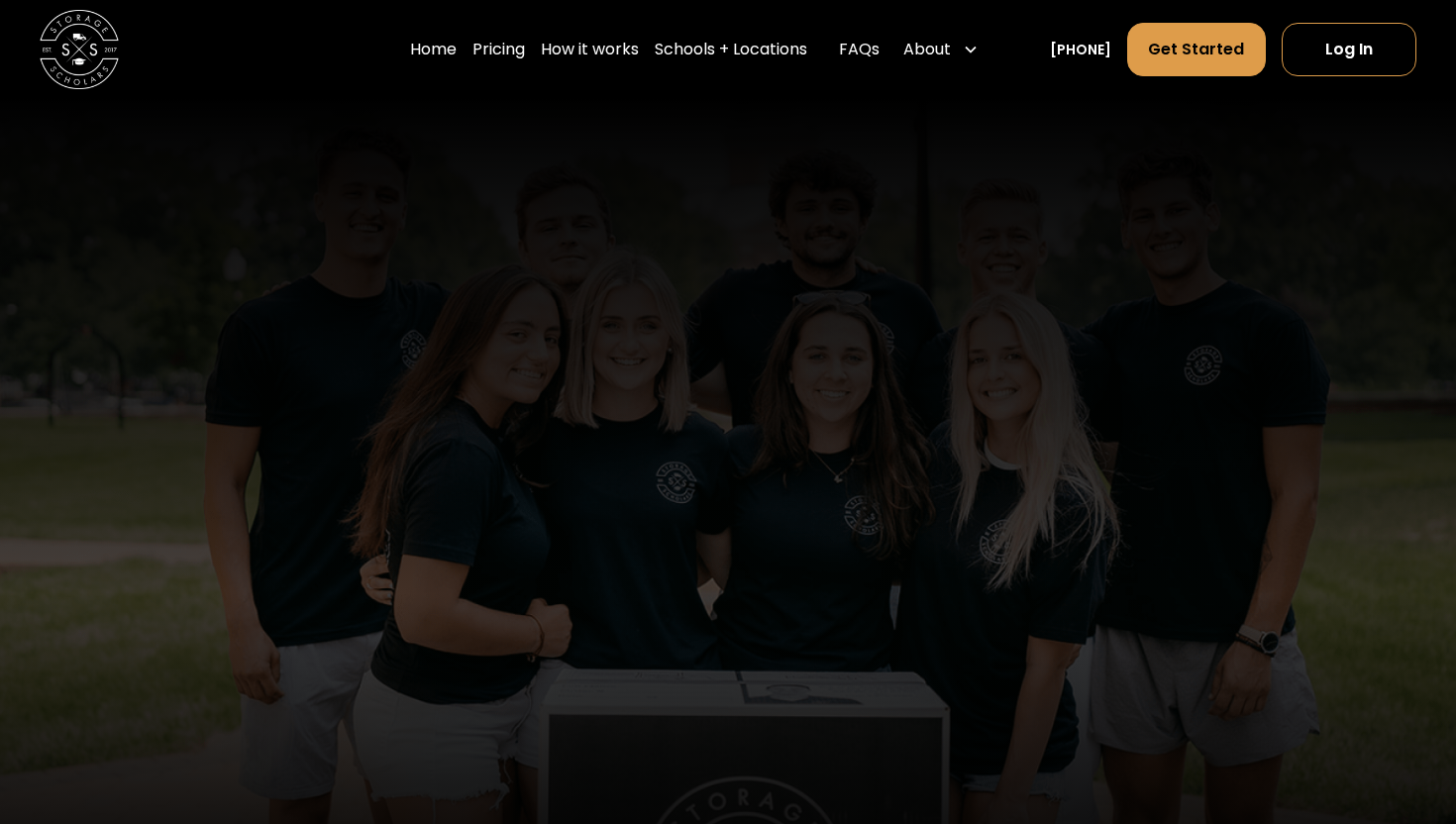 scroll, scrollTop: 0, scrollLeft: 0, axis: both 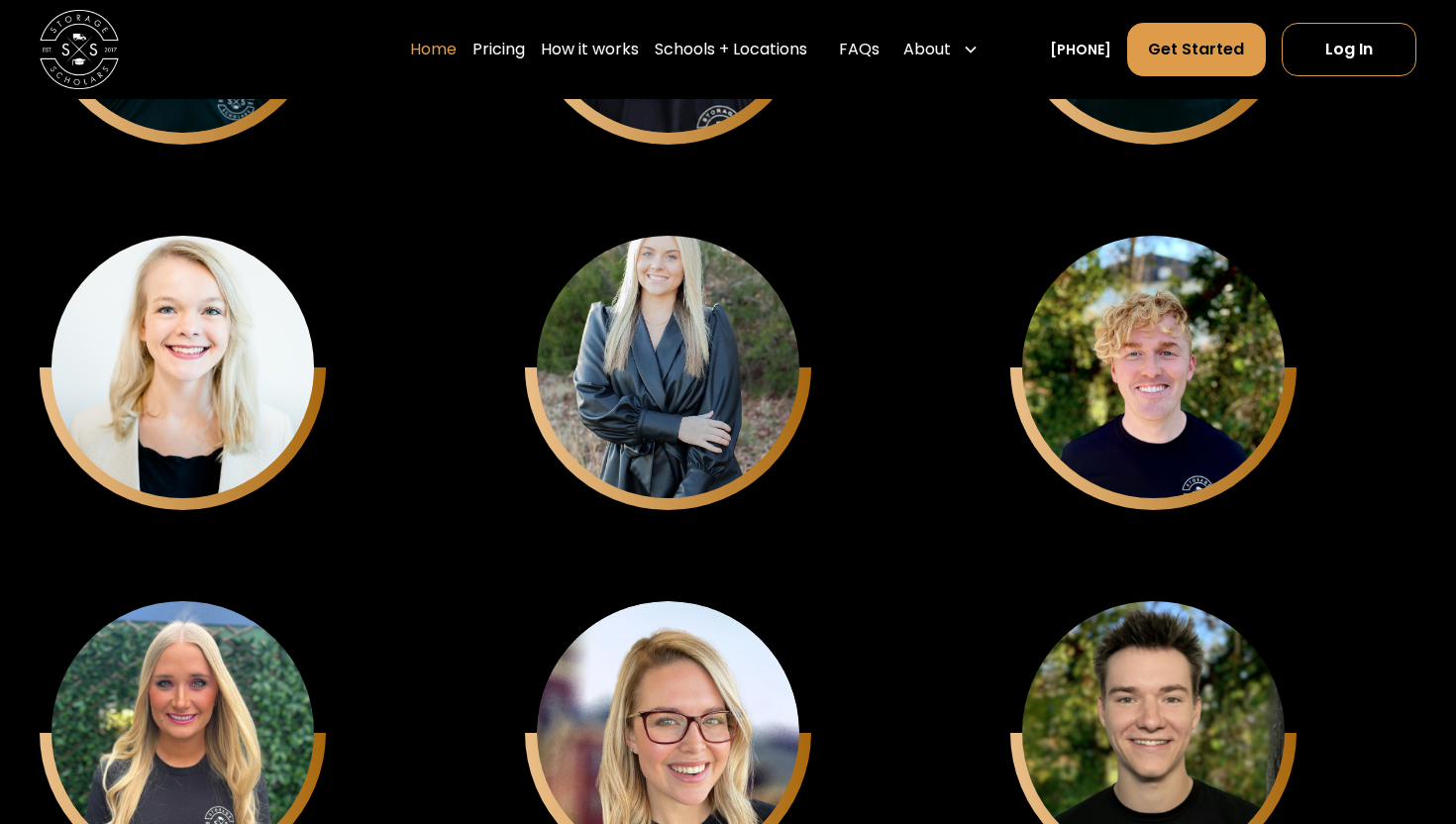 click on "Home" at bounding box center (433, 50) 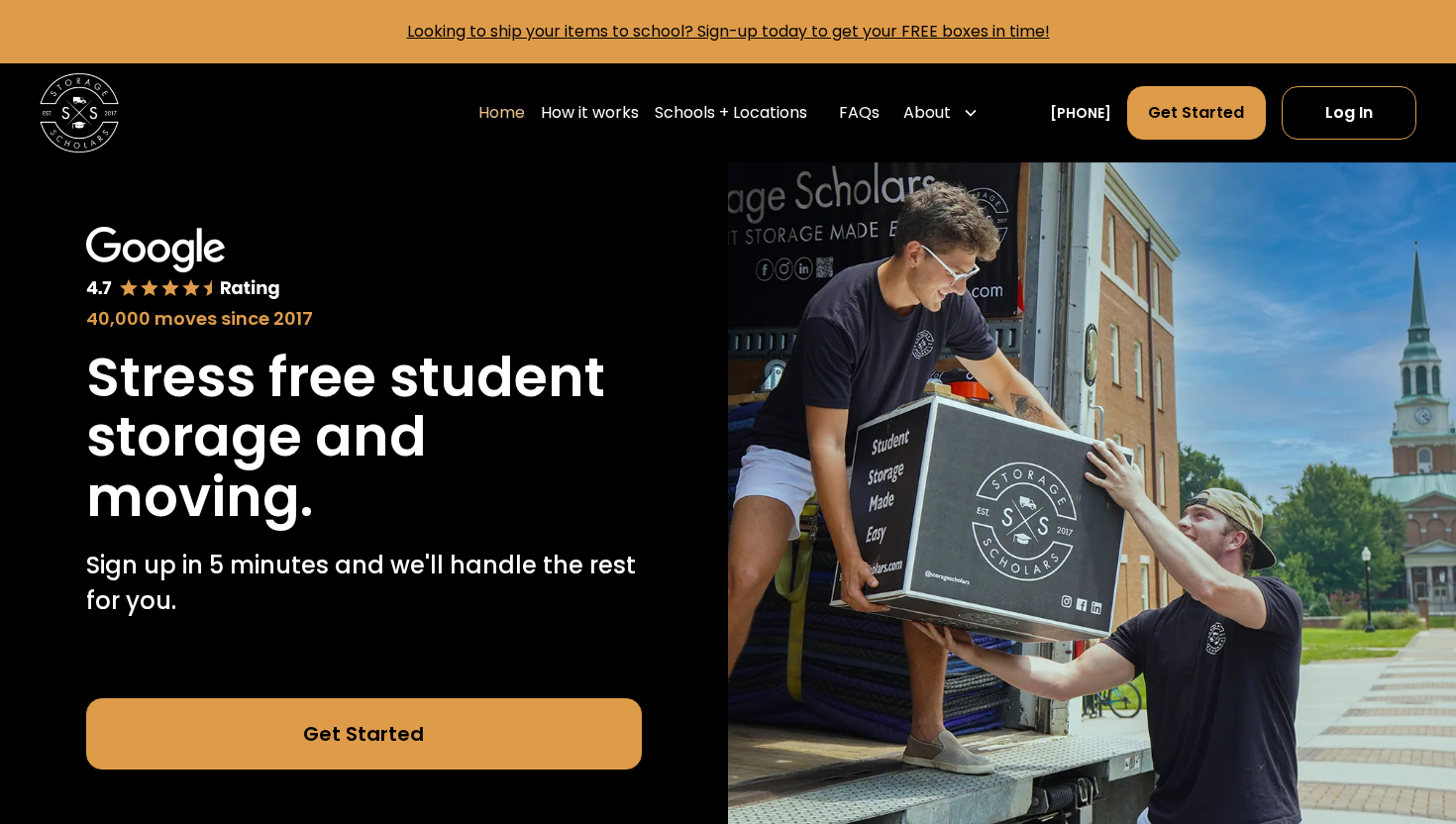 scroll, scrollTop: 0, scrollLeft: 0, axis: both 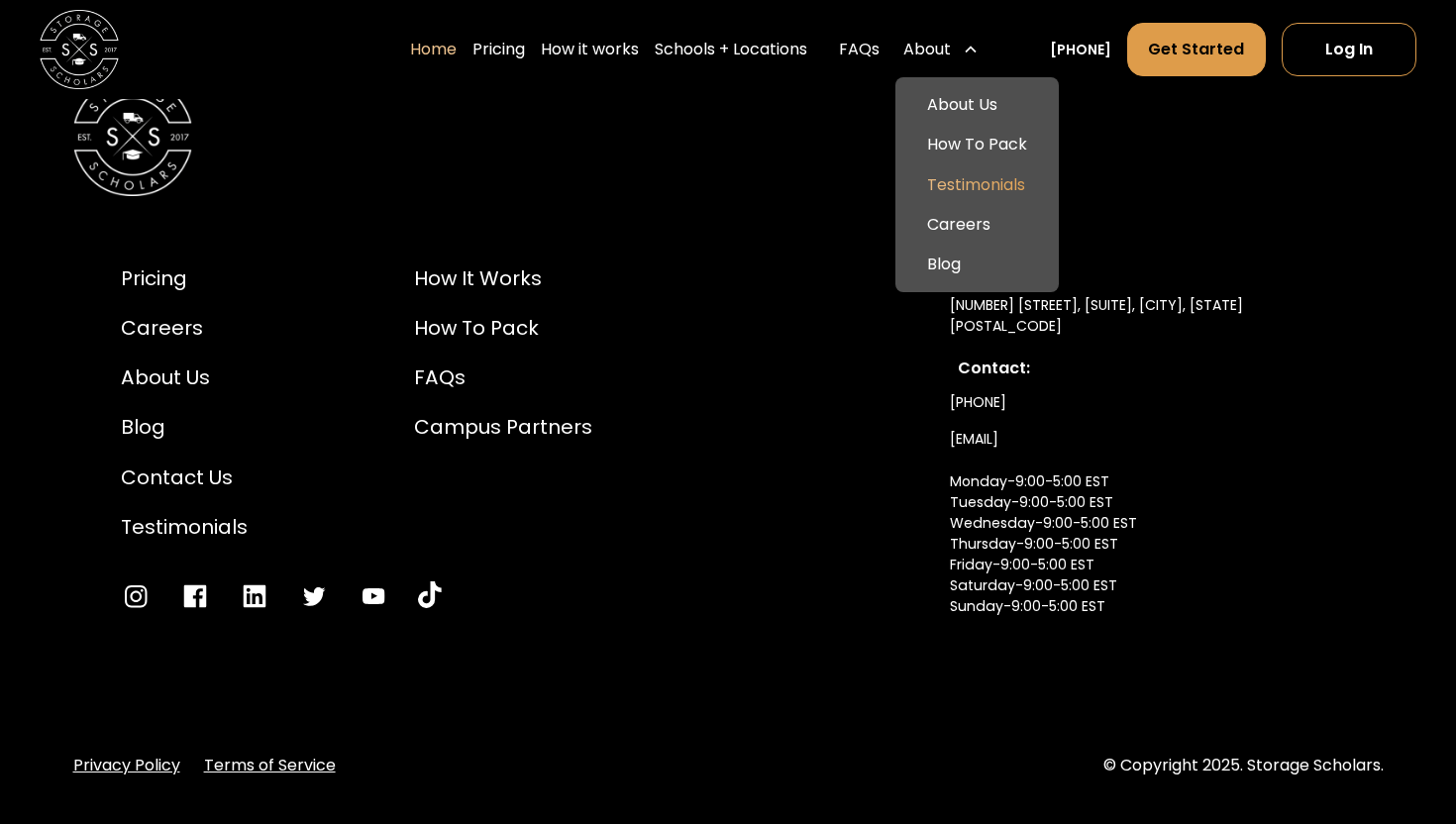 click on "Testimonials" at bounding box center [977, 184] 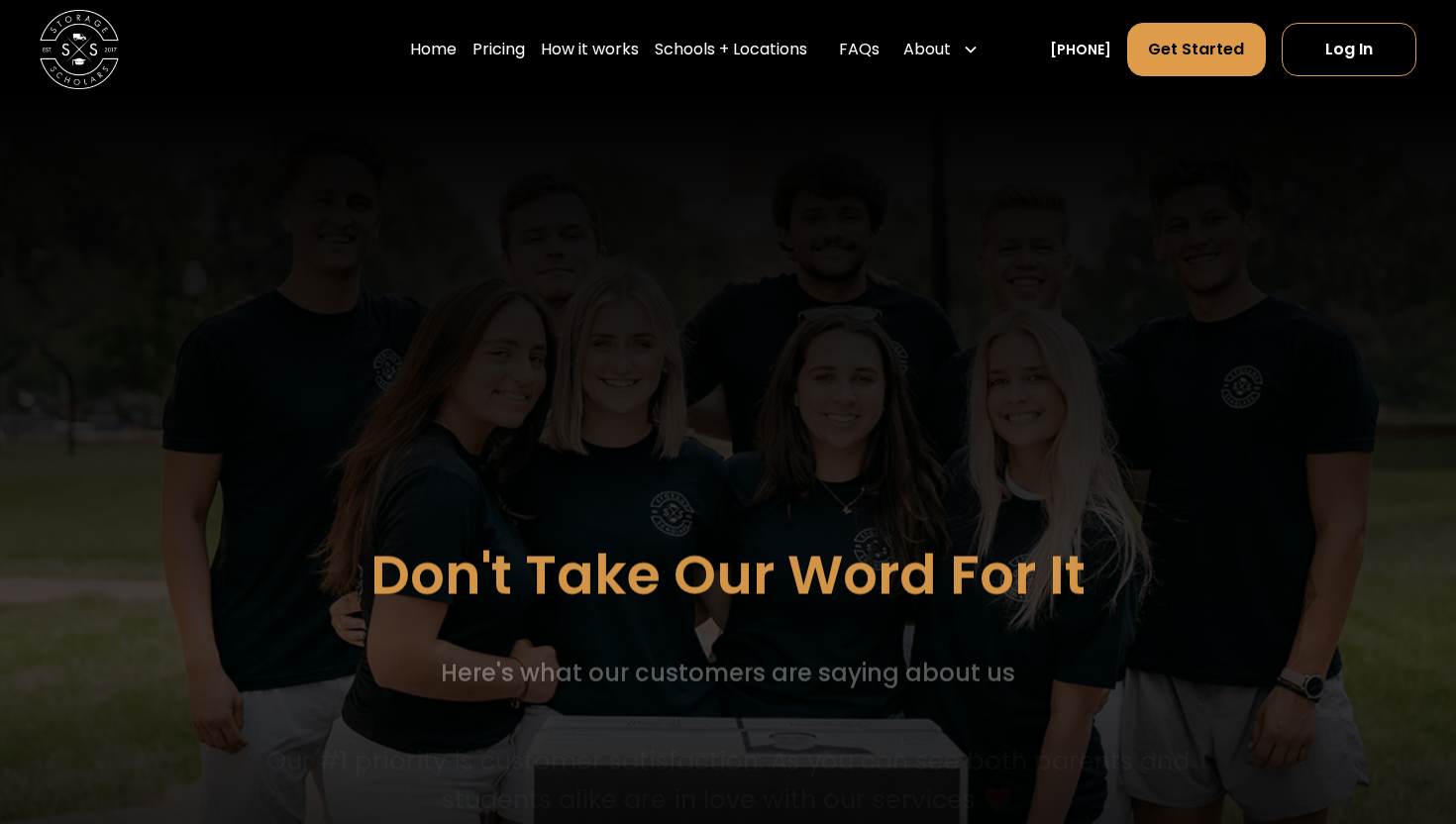 scroll, scrollTop: 0, scrollLeft: 0, axis: both 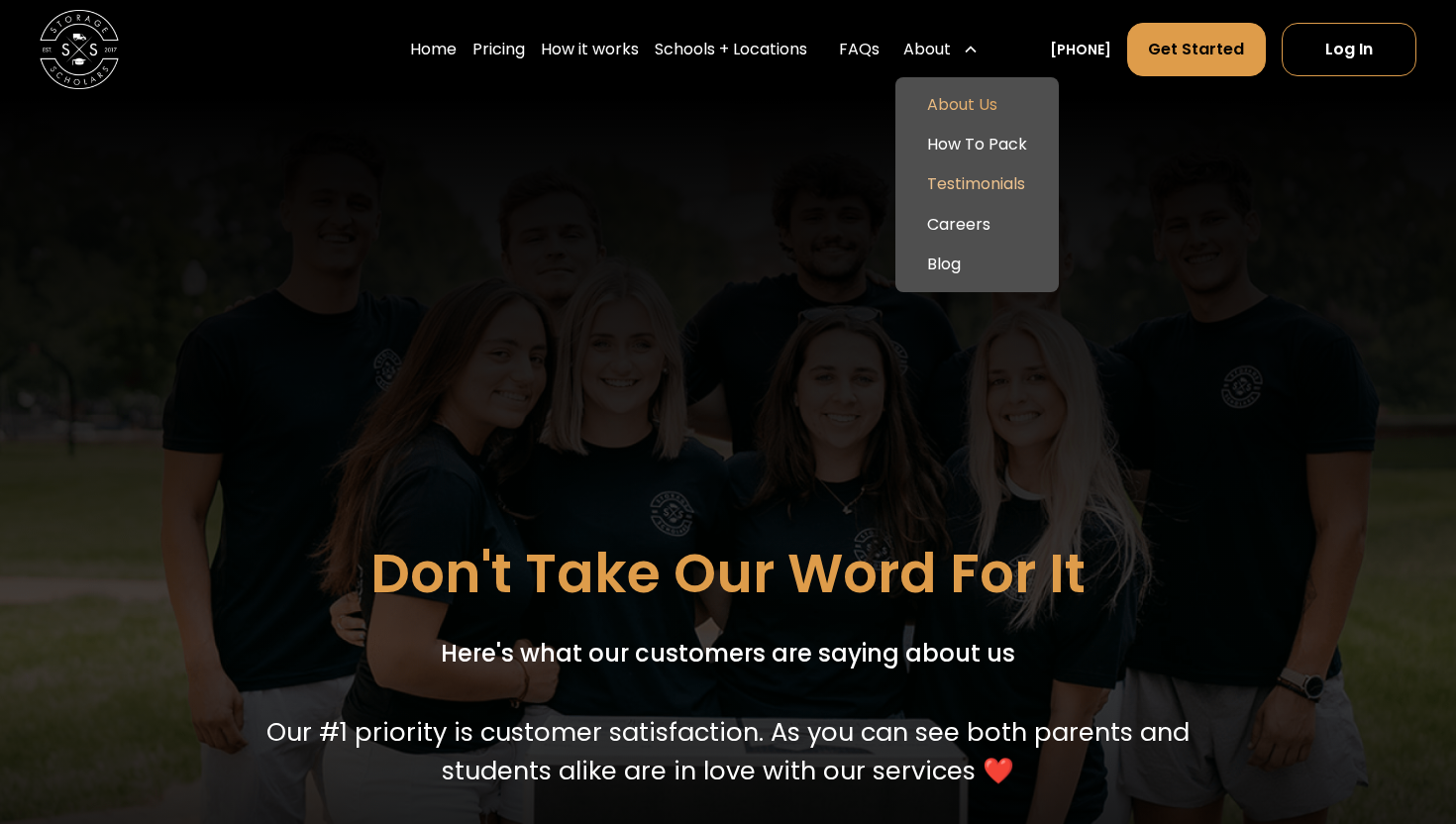 click on "About Us" at bounding box center (977, 105) 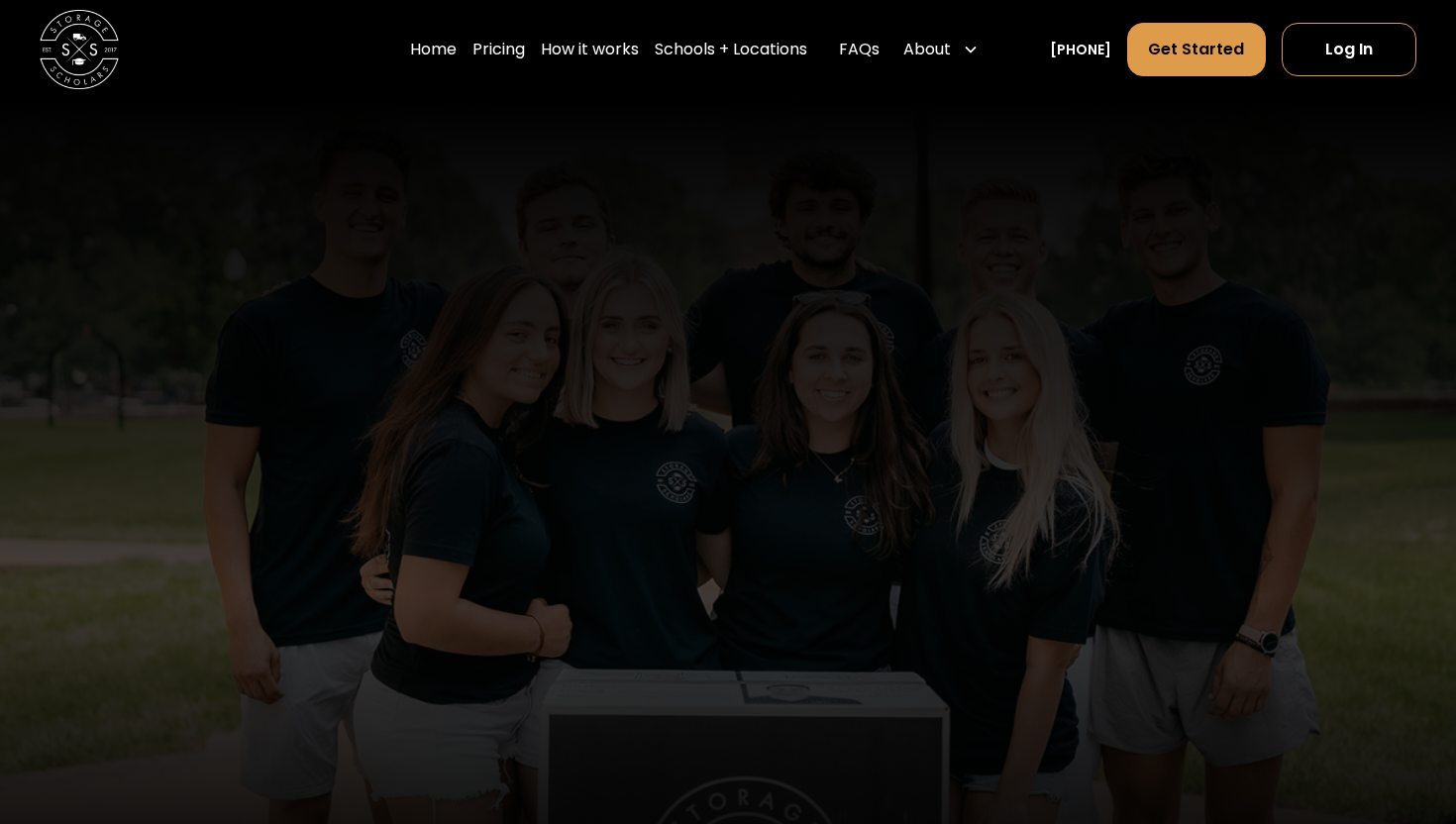scroll, scrollTop: 0, scrollLeft: 0, axis: both 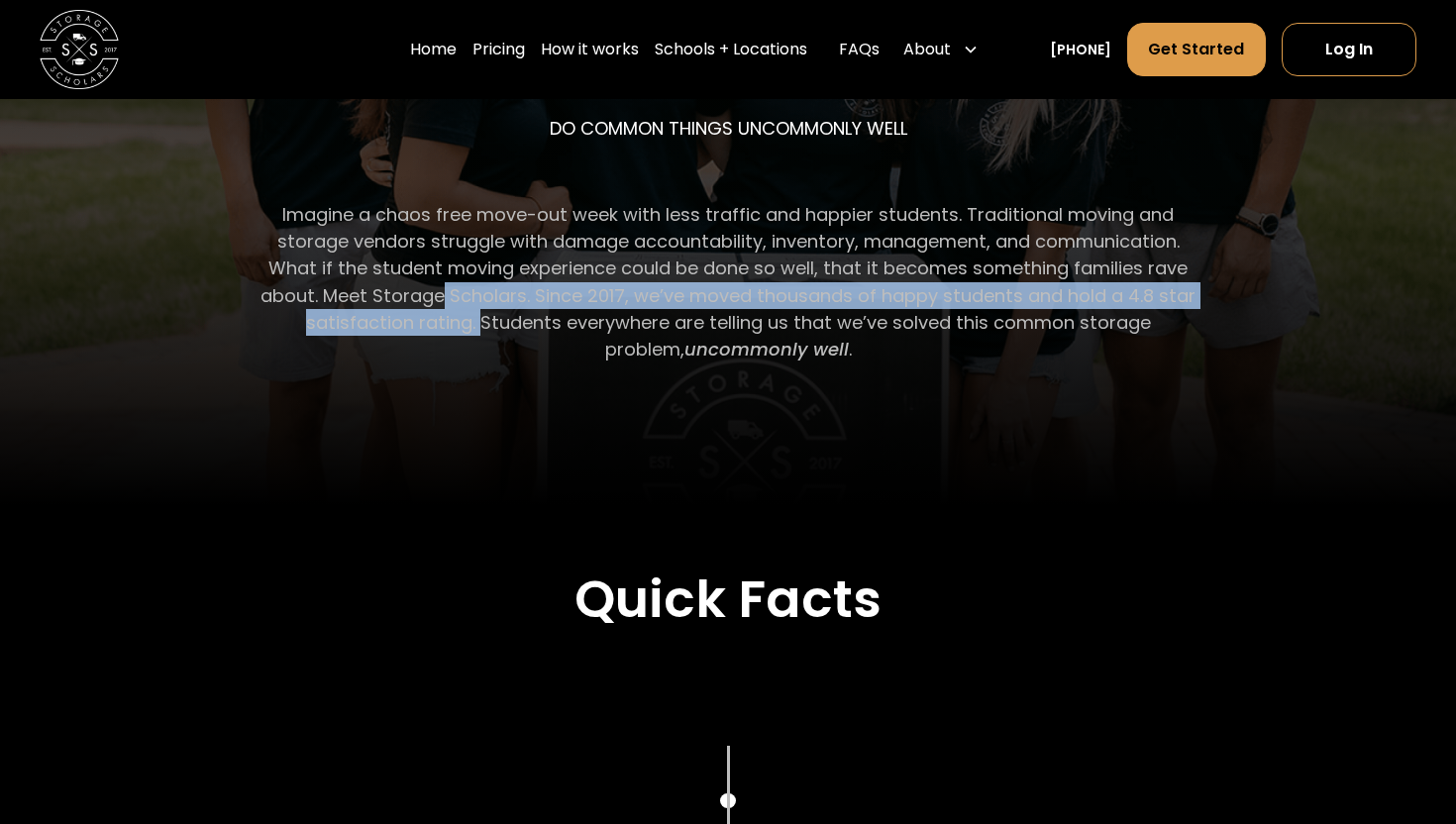 drag, startPoint x: 448, startPoint y: 289, endPoint x: 437, endPoint y: 330, distance: 42.44997 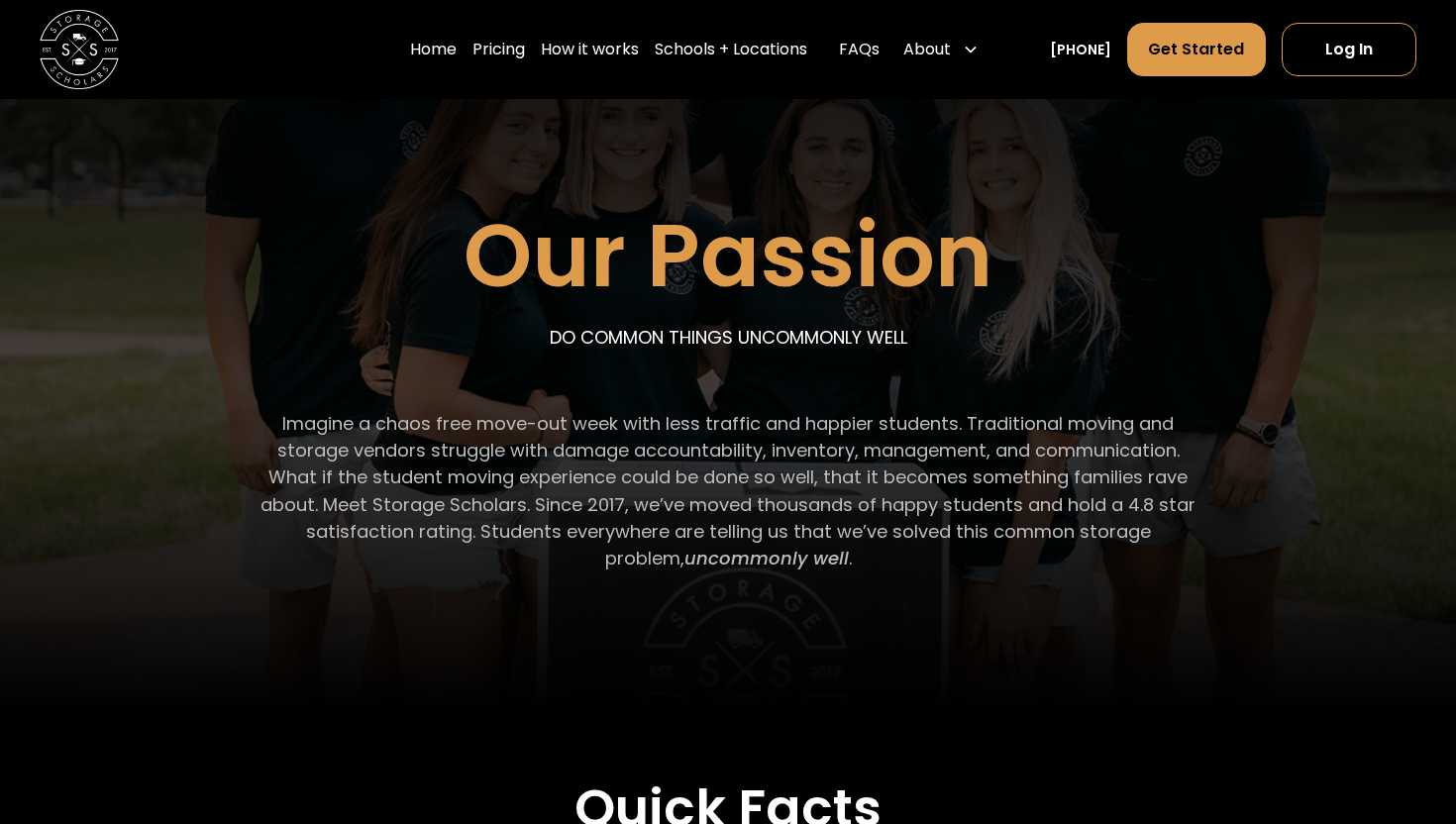 scroll, scrollTop: 0, scrollLeft: 0, axis: both 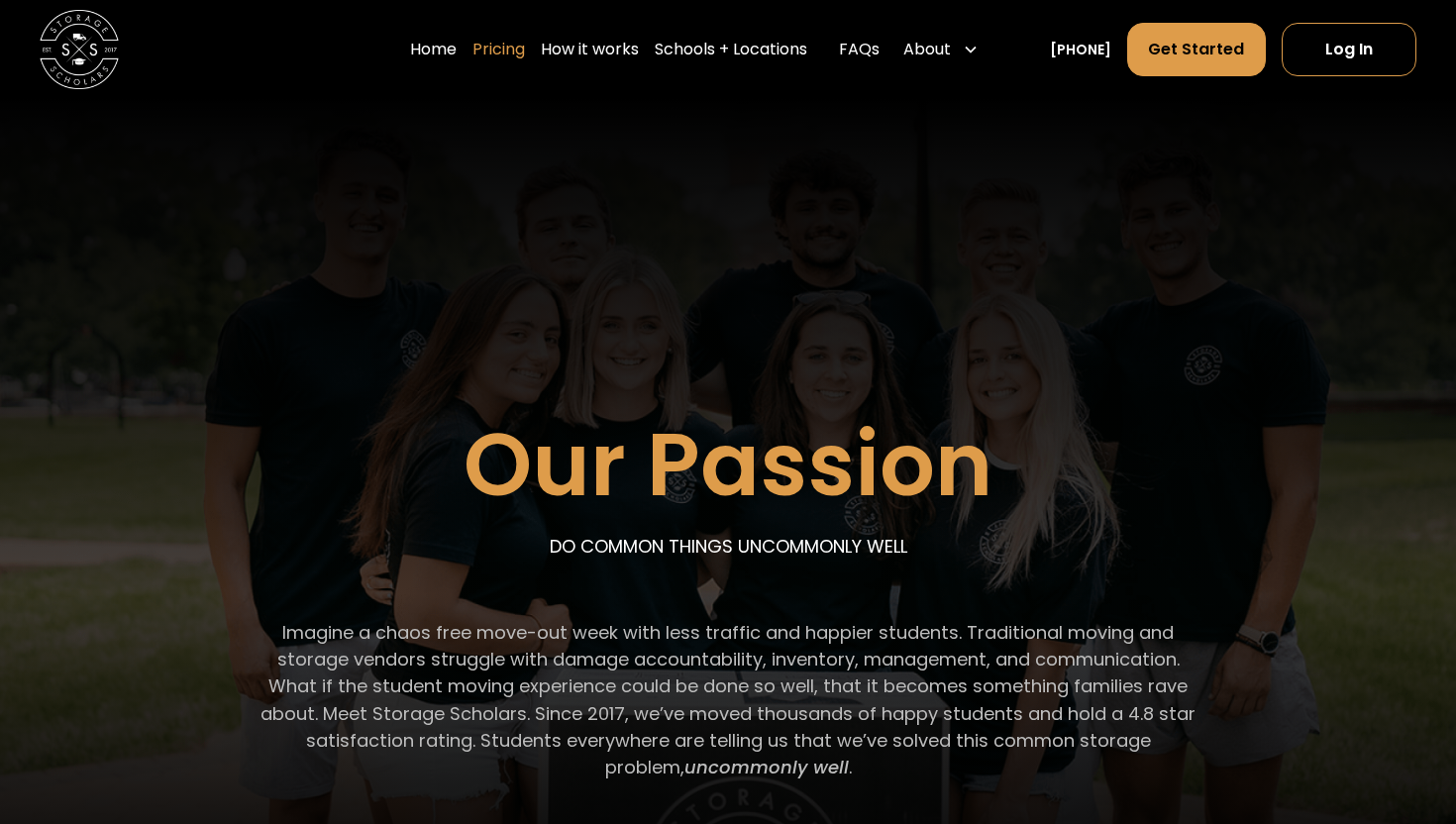 click on "Pricing" at bounding box center (498, 50) 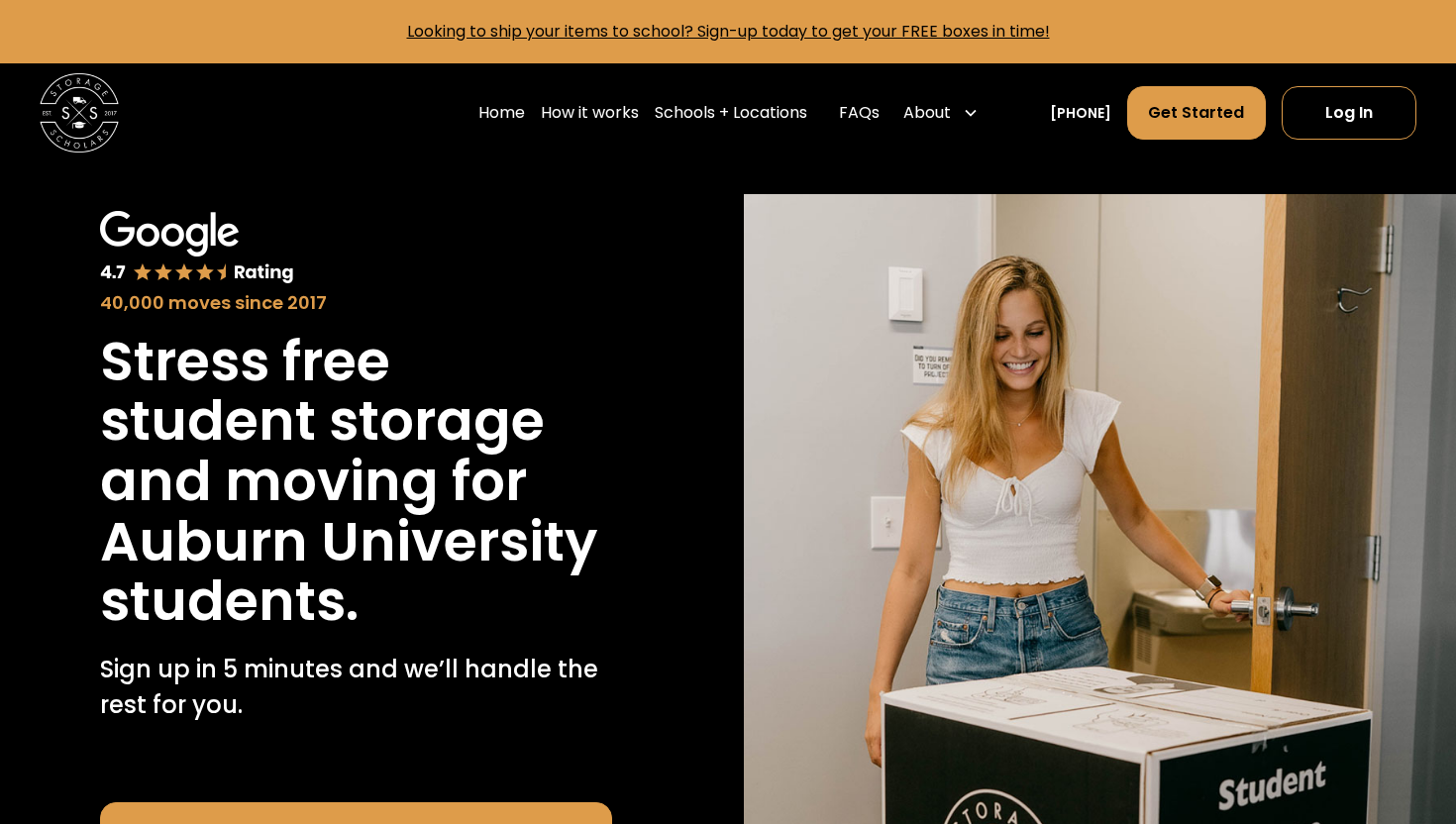 scroll, scrollTop: 0, scrollLeft: 0, axis: both 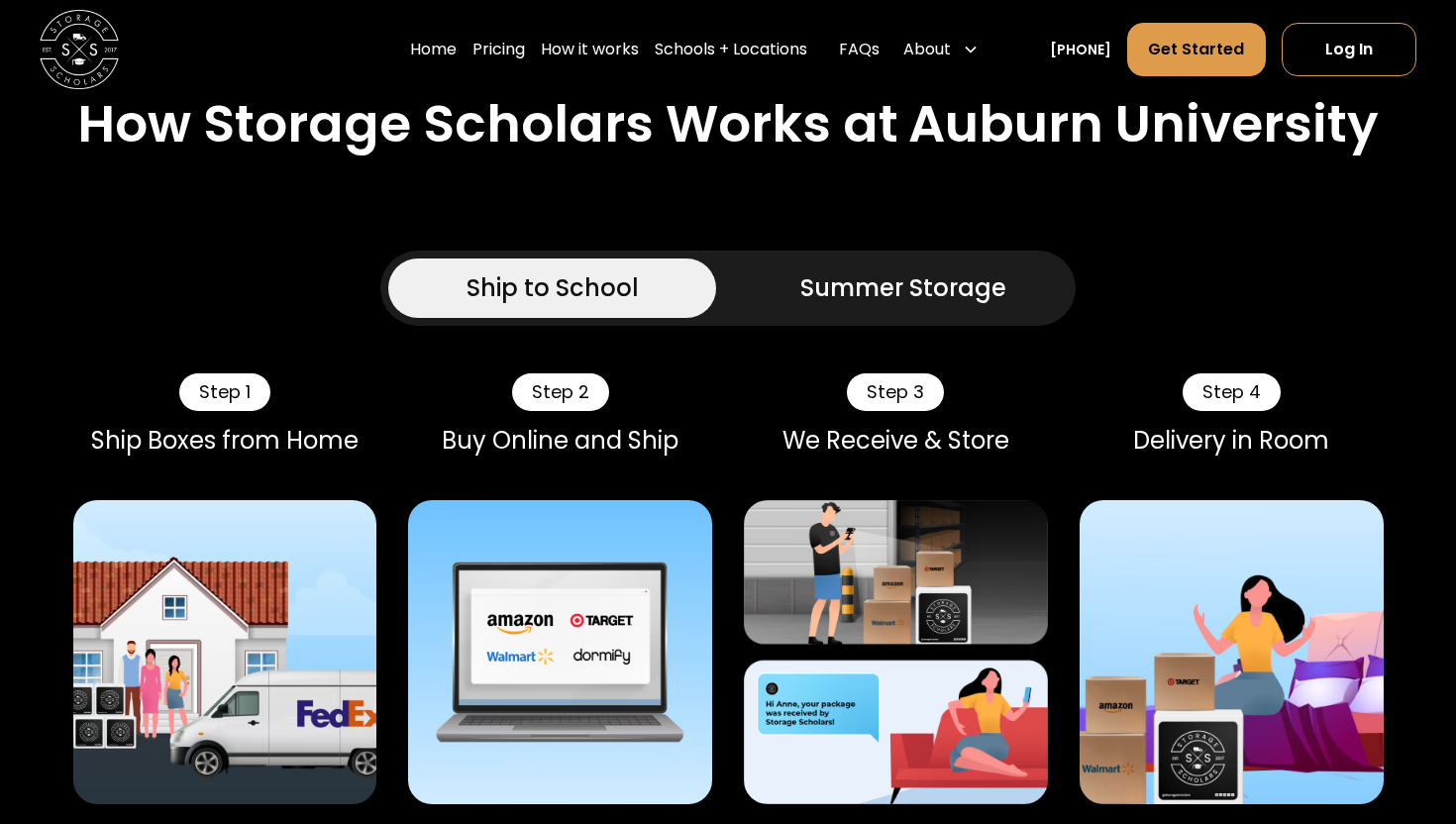 click on "Summer Storage" at bounding box center (903, 288) 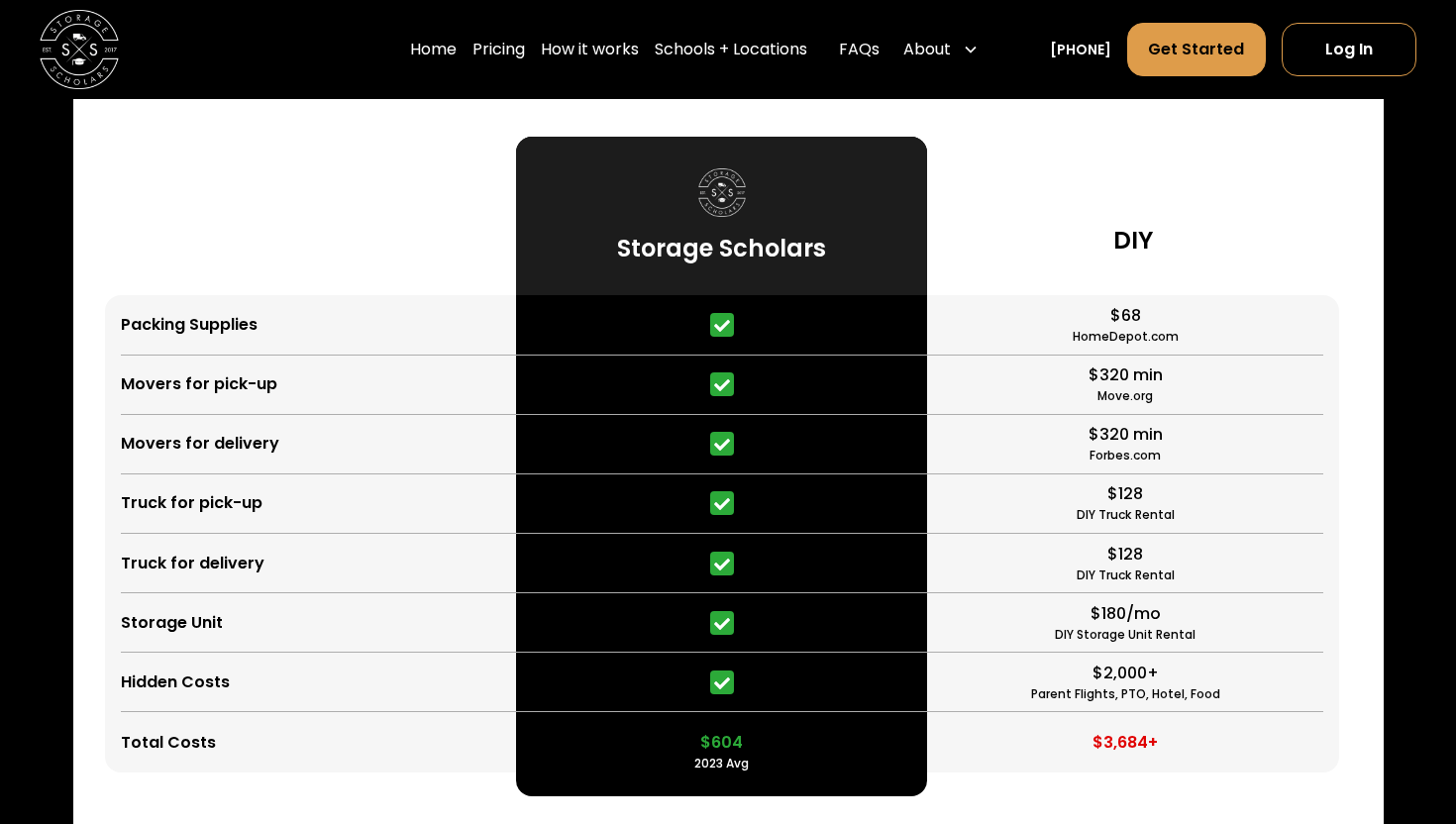 scroll, scrollTop: 5714, scrollLeft: 0, axis: vertical 